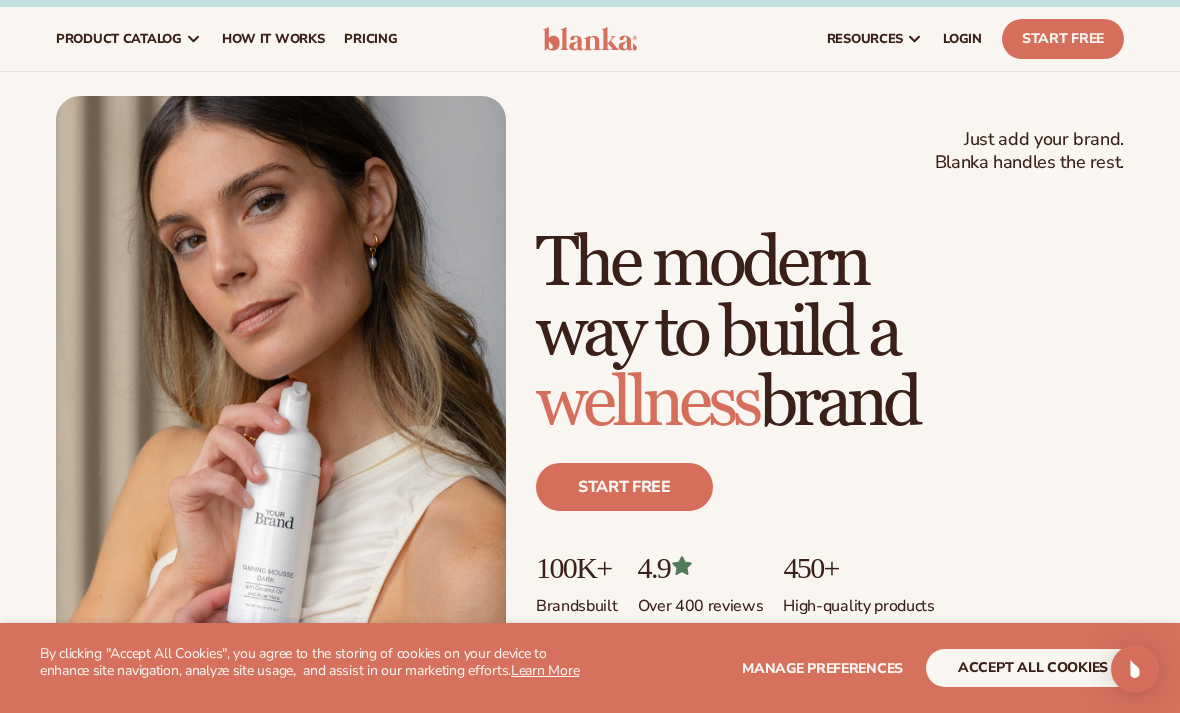 scroll, scrollTop: 26, scrollLeft: 0, axis: vertical 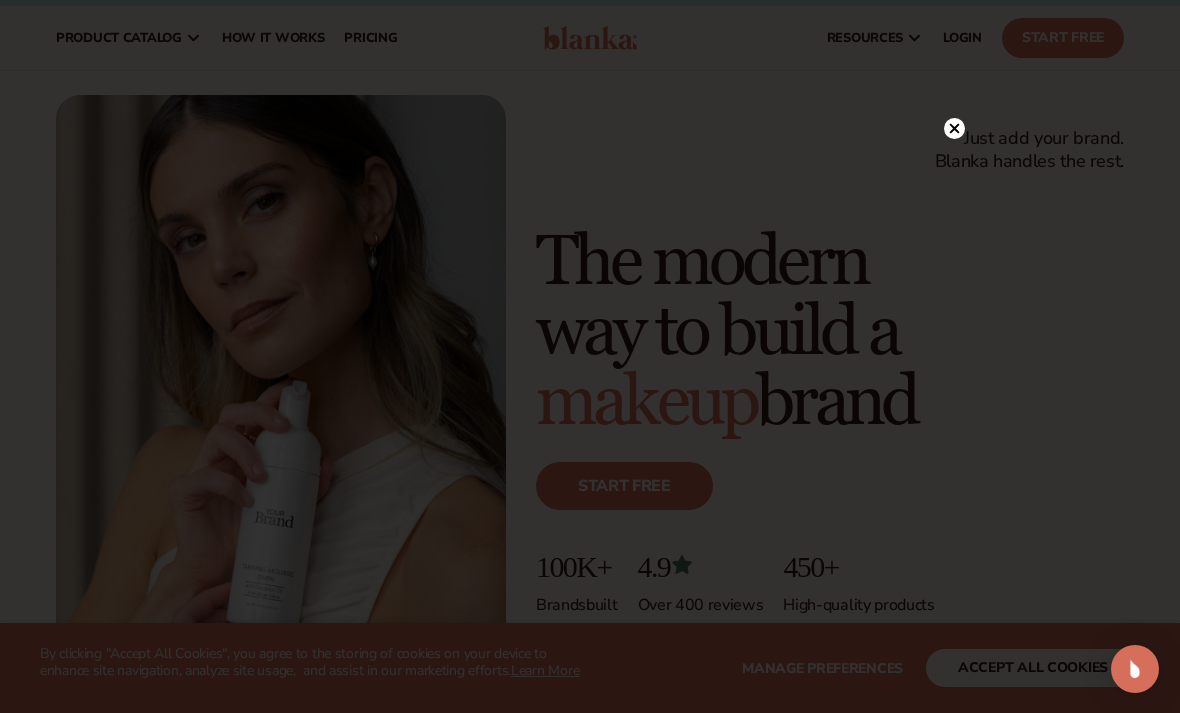 click at bounding box center (954, 128) 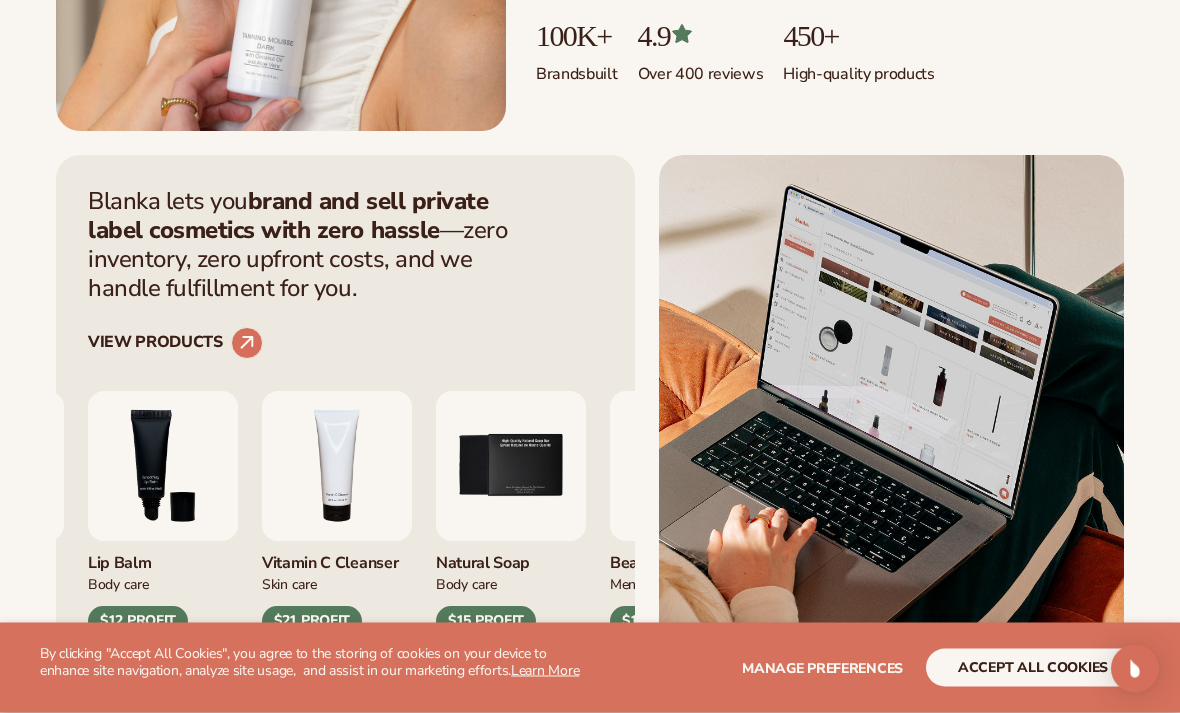 scroll, scrollTop: 557, scrollLeft: 0, axis: vertical 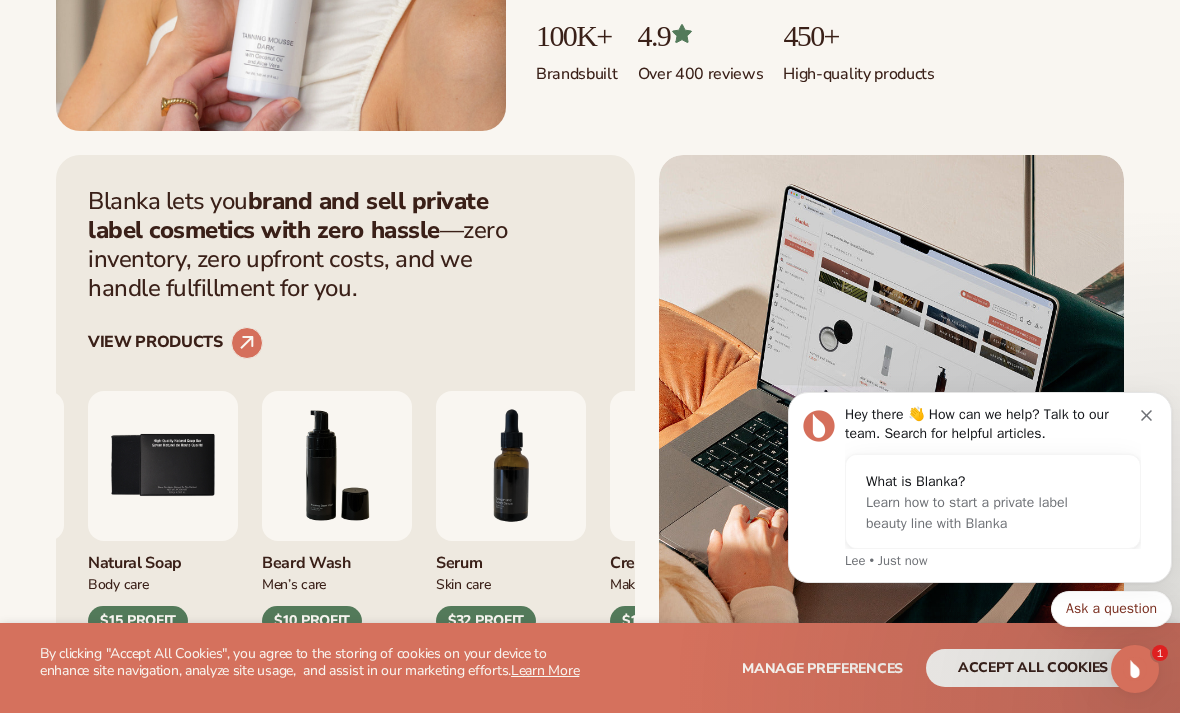 click on "$32 PROFIT" at bounding box center [486, 621] 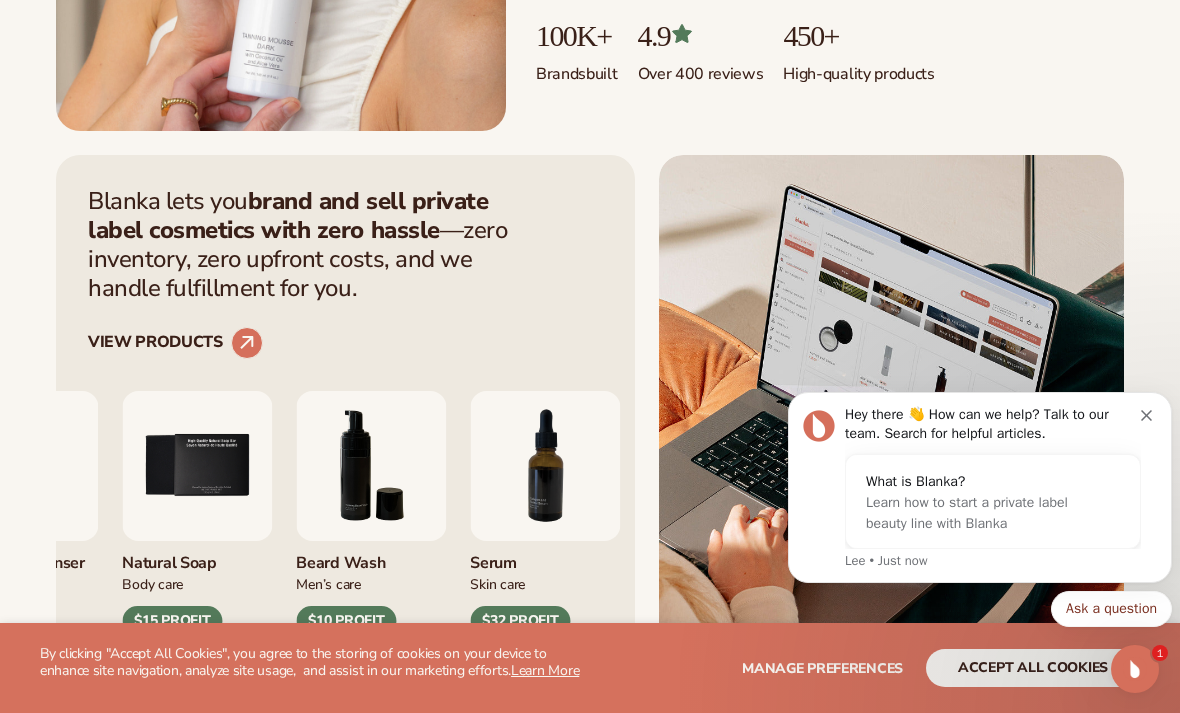 click on "$32 PROFIT" at bounding box center (520, 621) 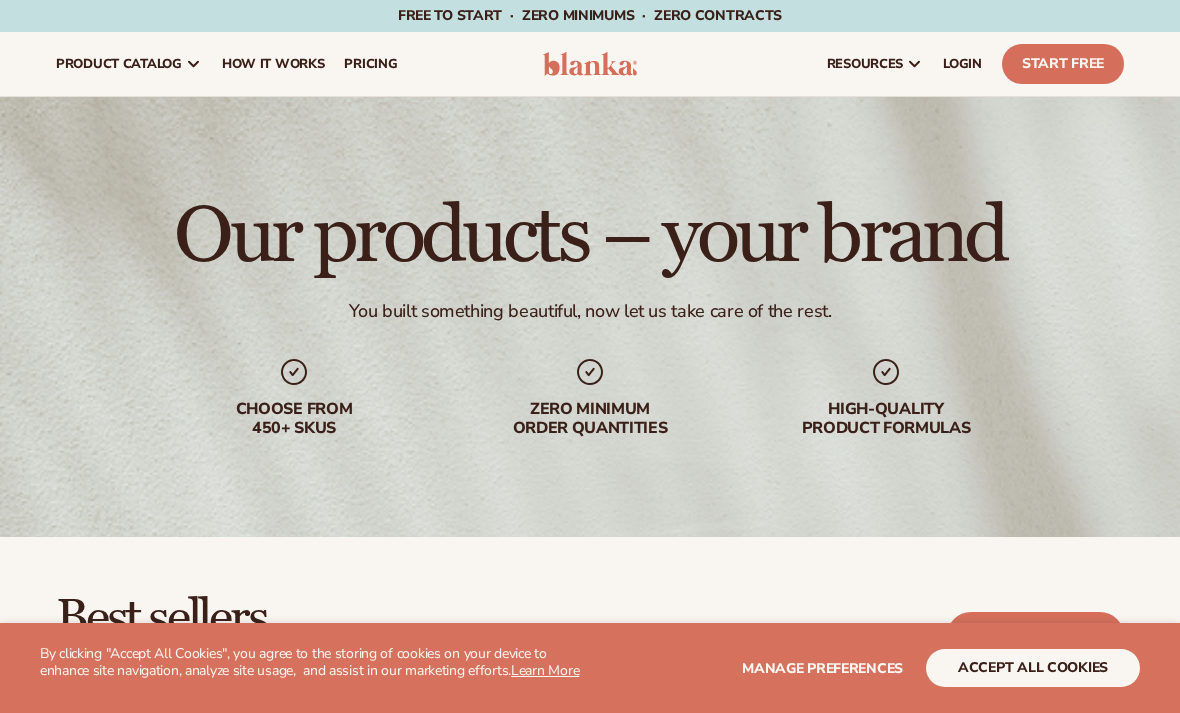 scroll, scrollTop: 0, scrollLeft: 0, axis: both 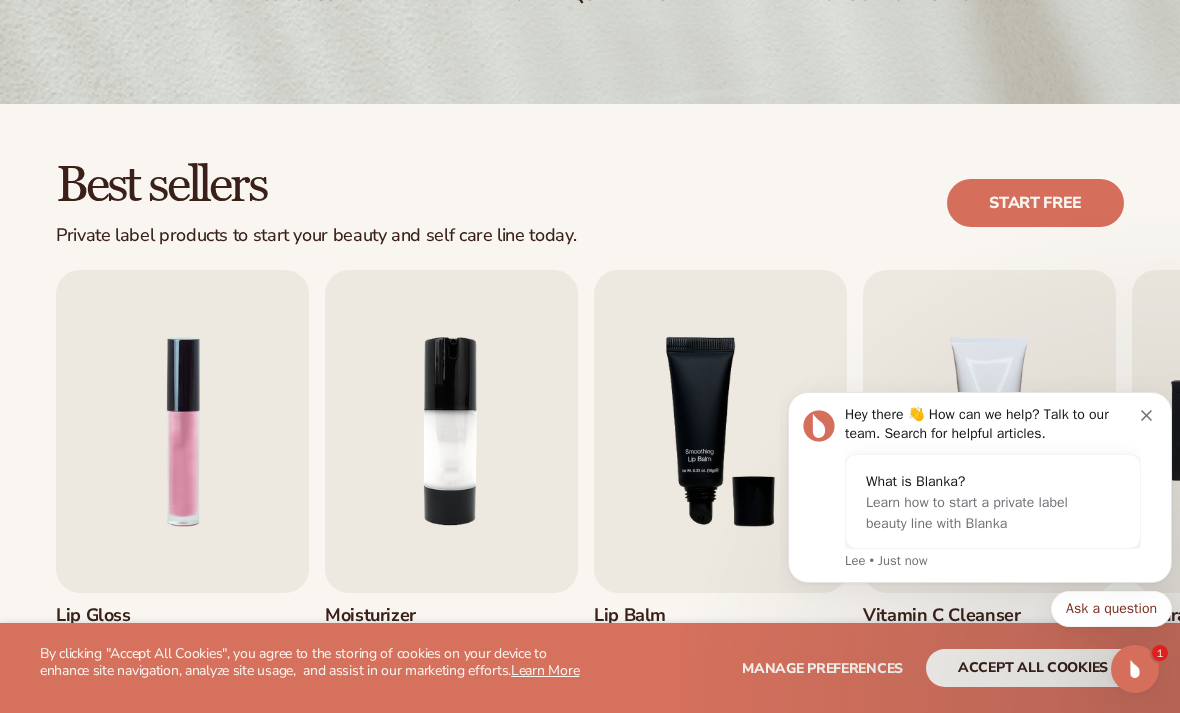 click at bounding box center (1149, 413) 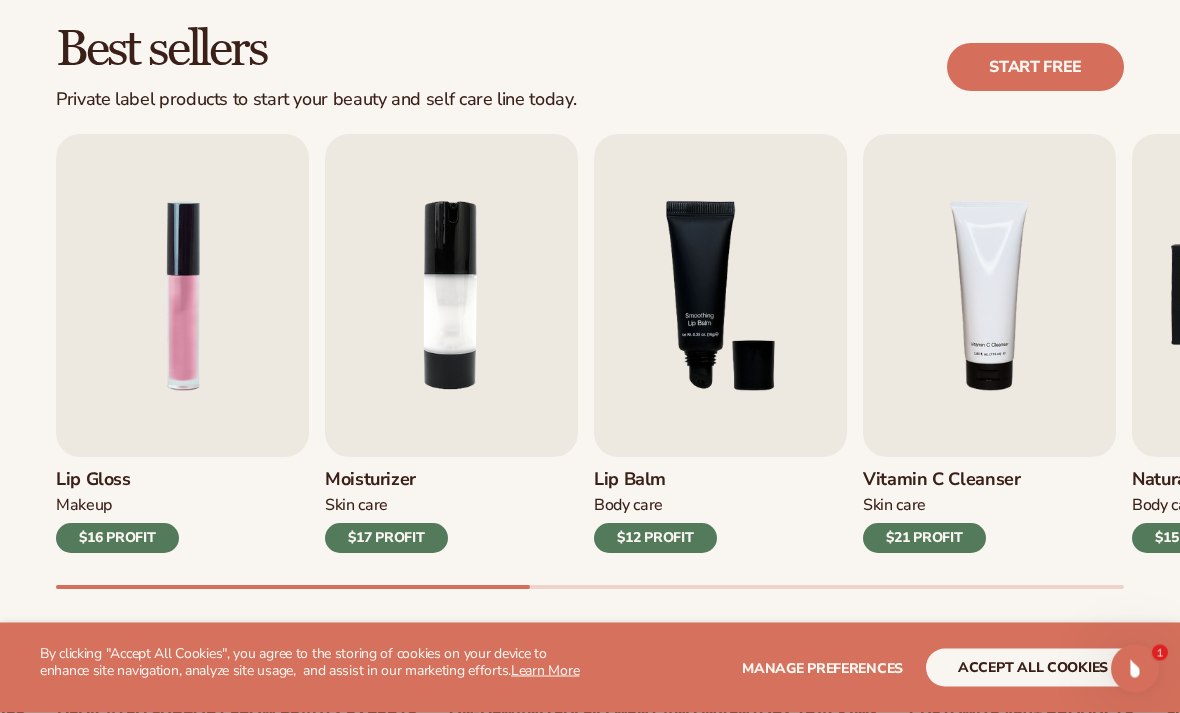 scroll, scrollTop: 569, scrollLeft: 0, axis: vertical 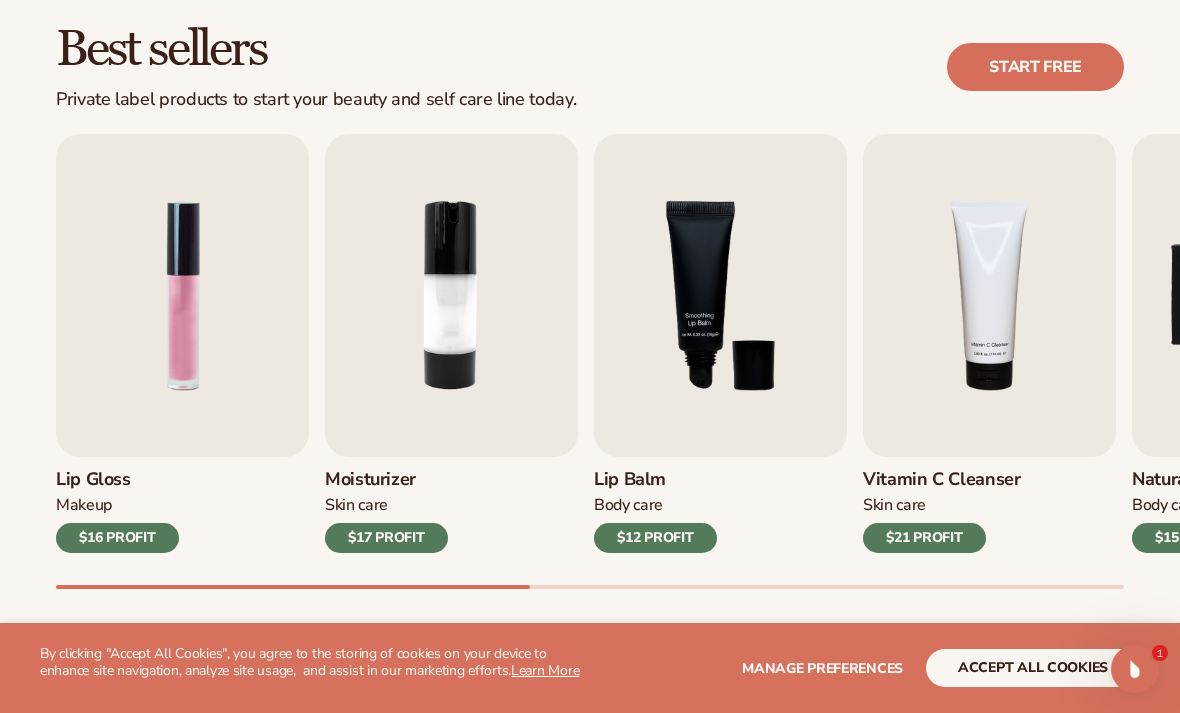 click on "Lip Balm" at bounding box center [655, 480] 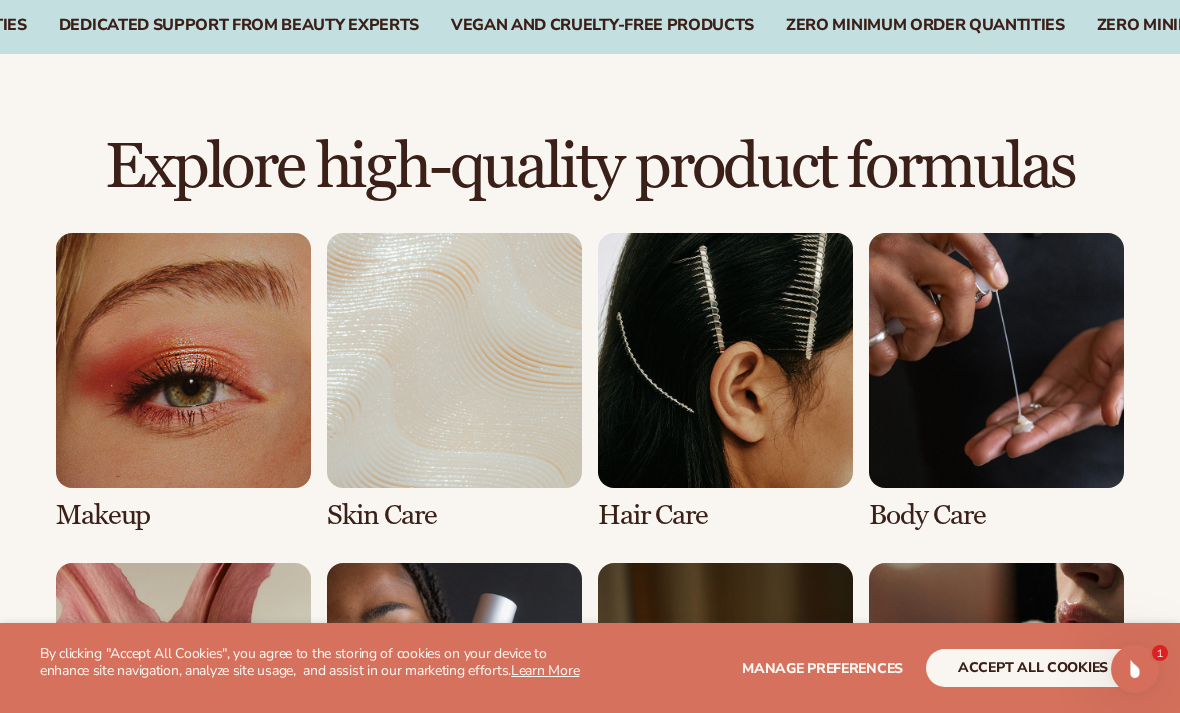 scroll, scrollTop: 1330, scrollLeft: 0, axis: vertical 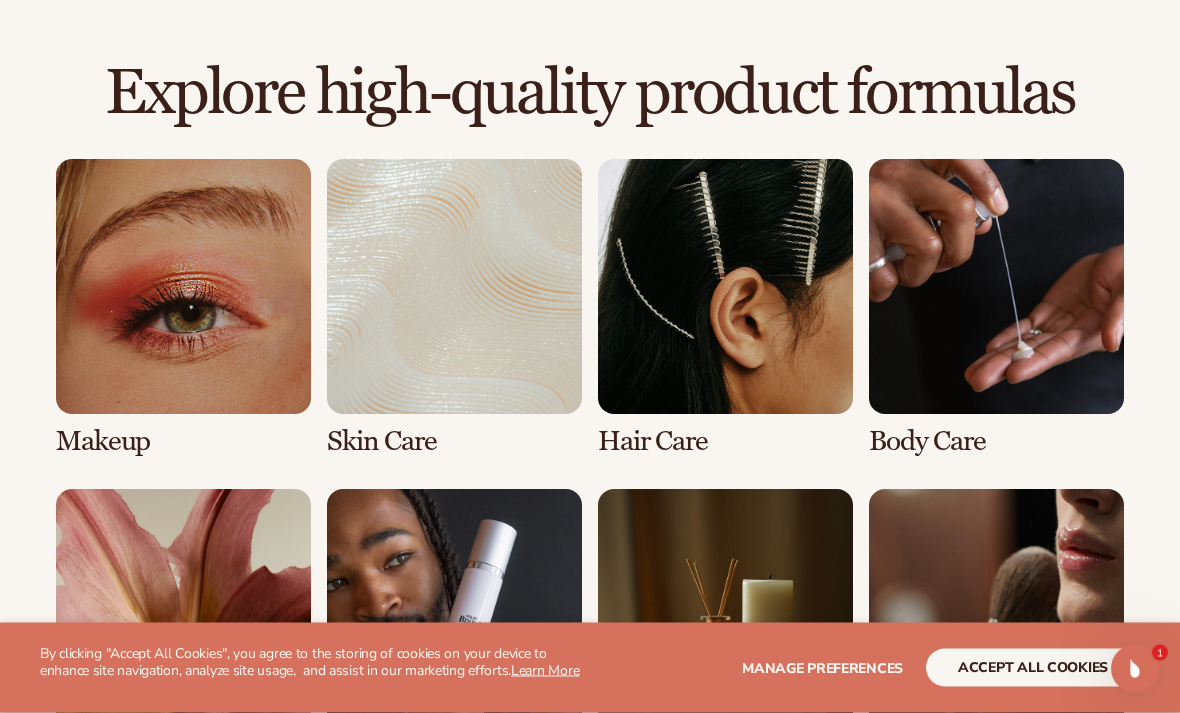 click at bounding box center (454, 309) 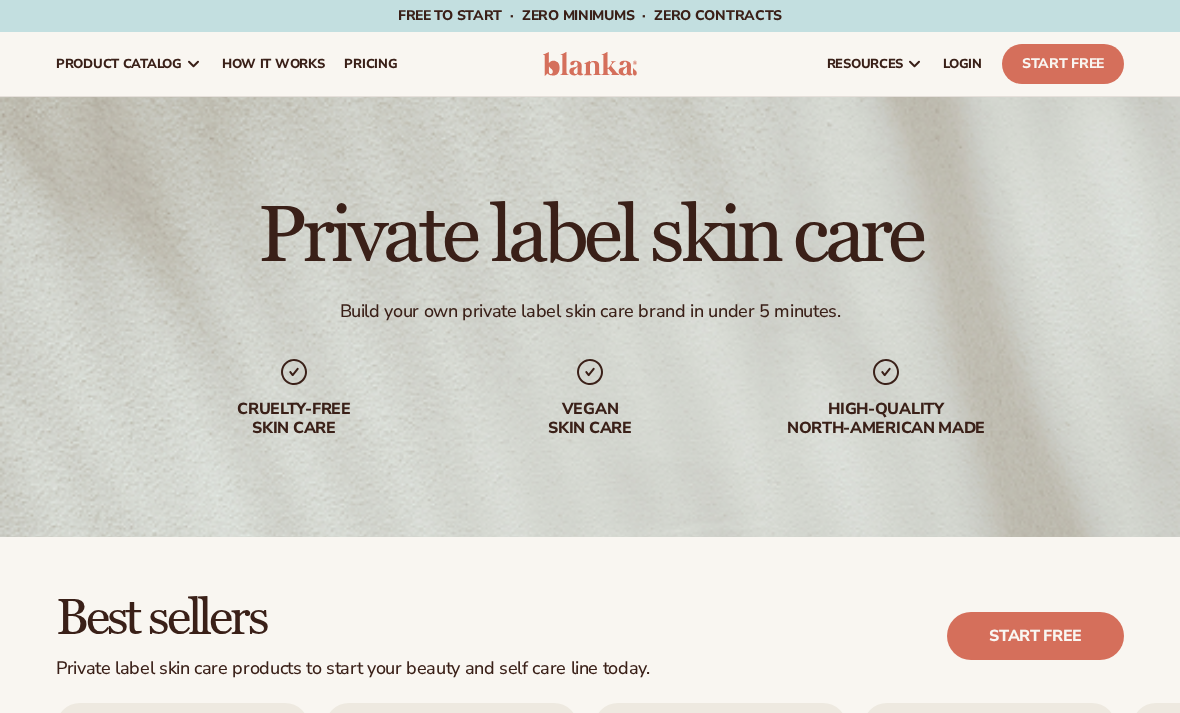 scroll, scrollTop: 0, scrollLeft: 0, axis: both 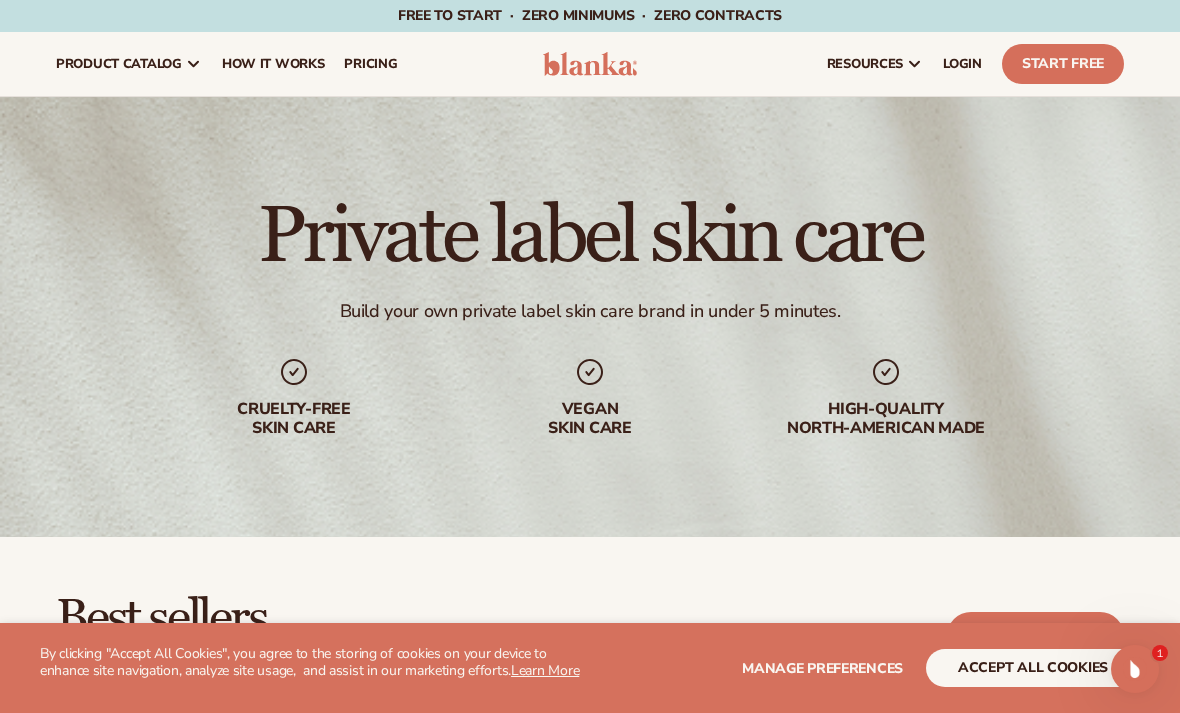 click on "pricing" at bounding box center [370, 64] 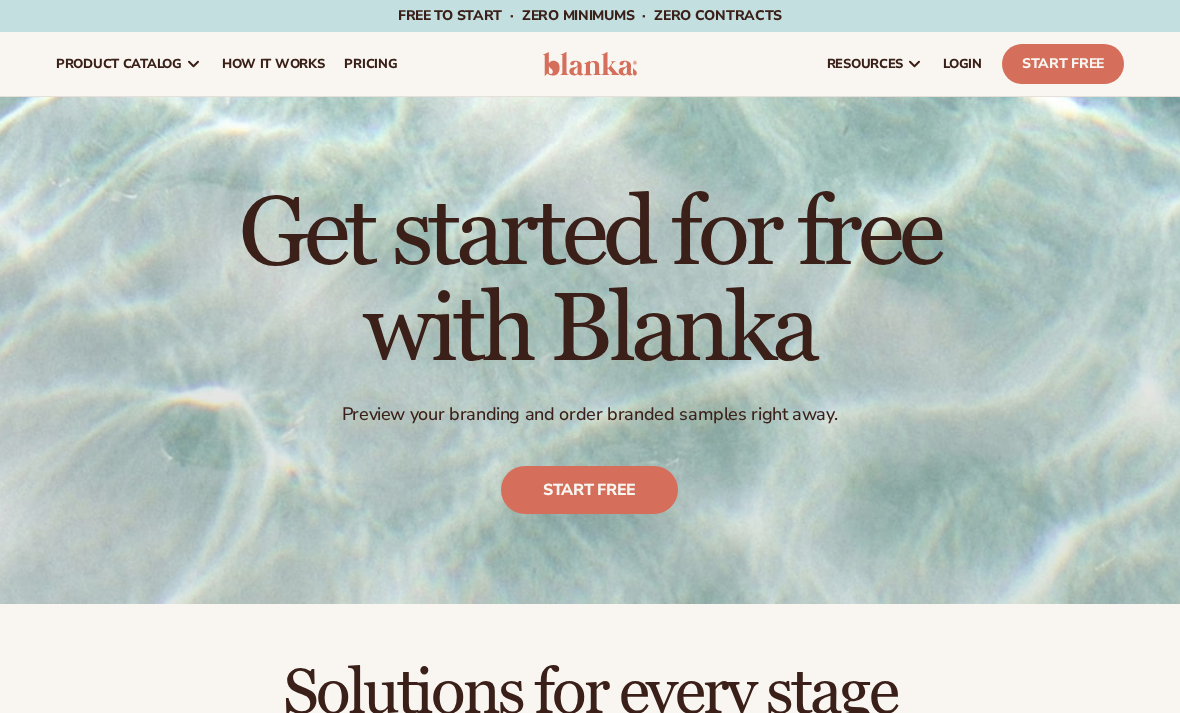 scroll, scrollTop: 0, scrollLeft: 0, axis: both 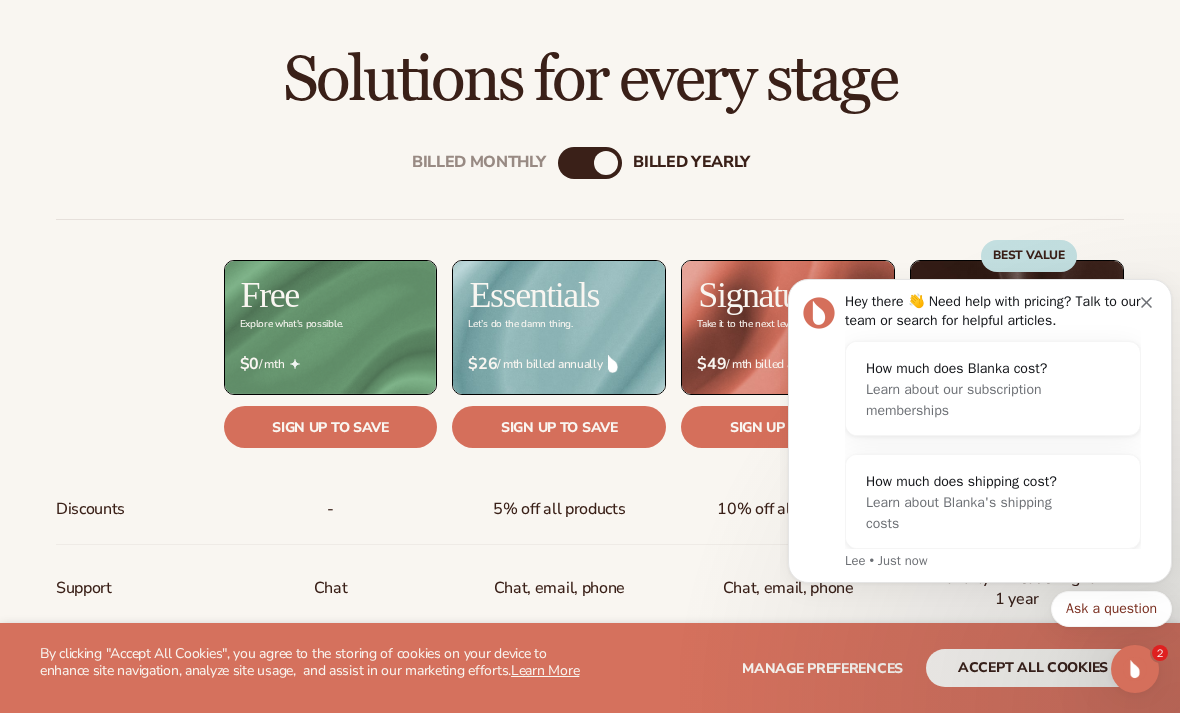 click 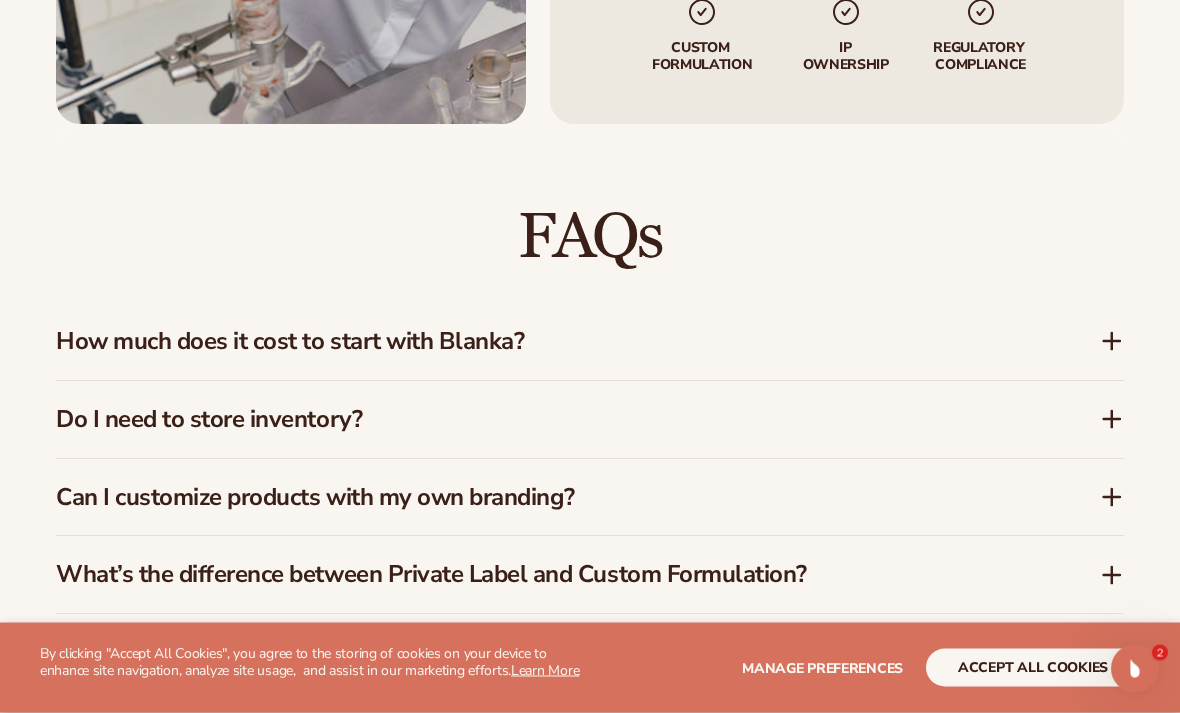 scroll, scrollTop: 2635, scrollLeft: 0, axis: vertical 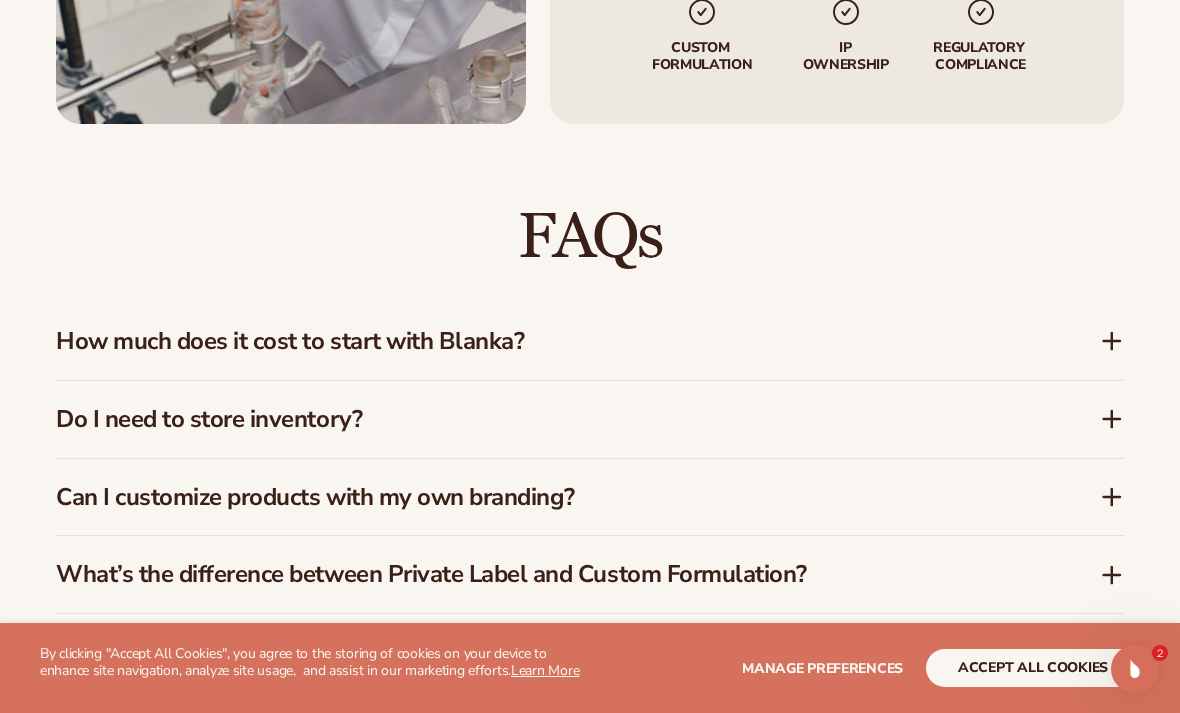 click 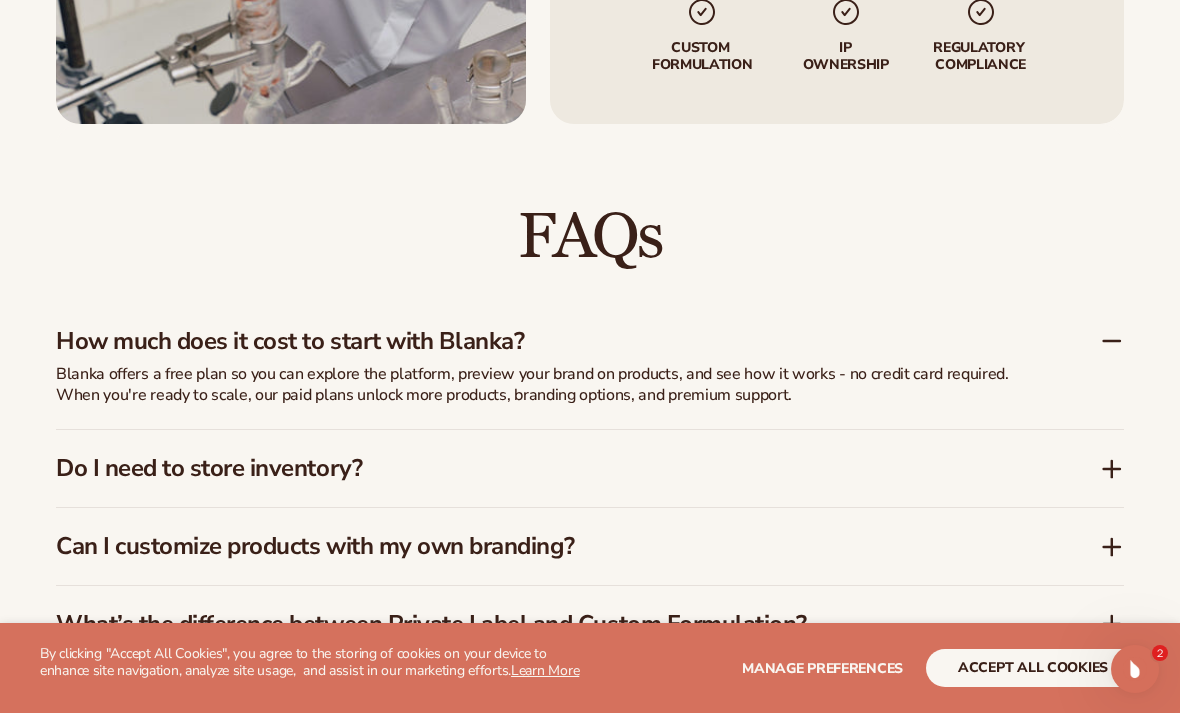 click 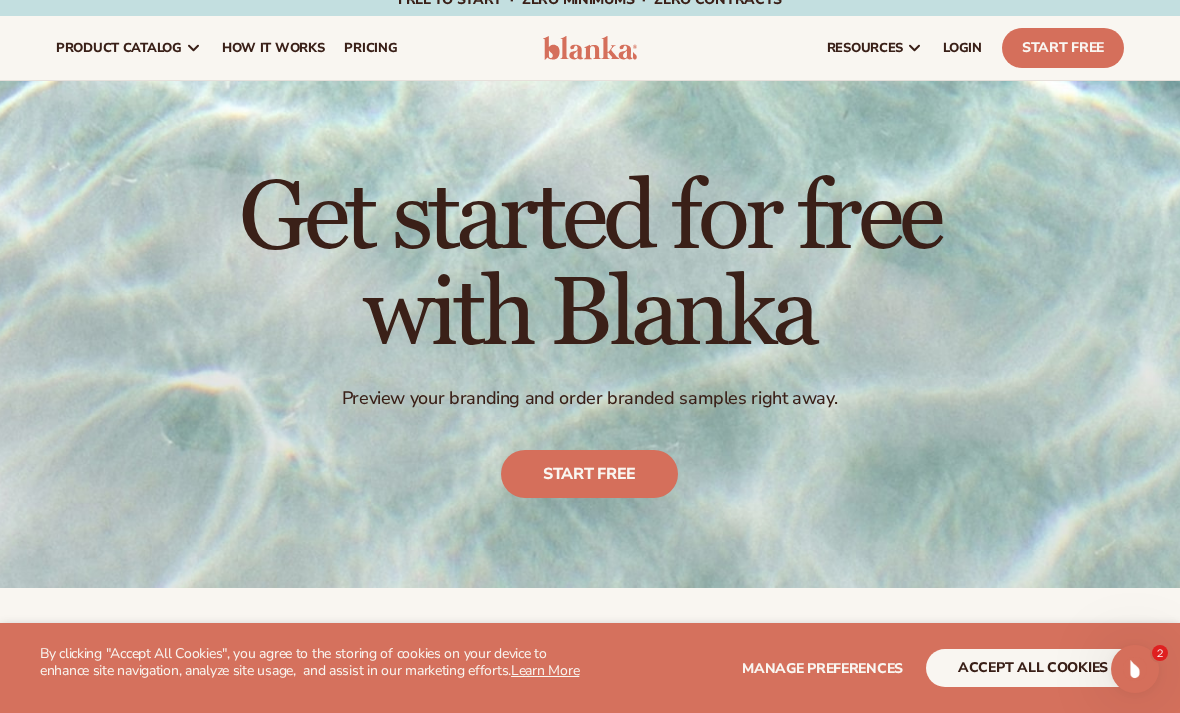 scroll, scrollTop: 0, scrollLeft: 0, axis: both 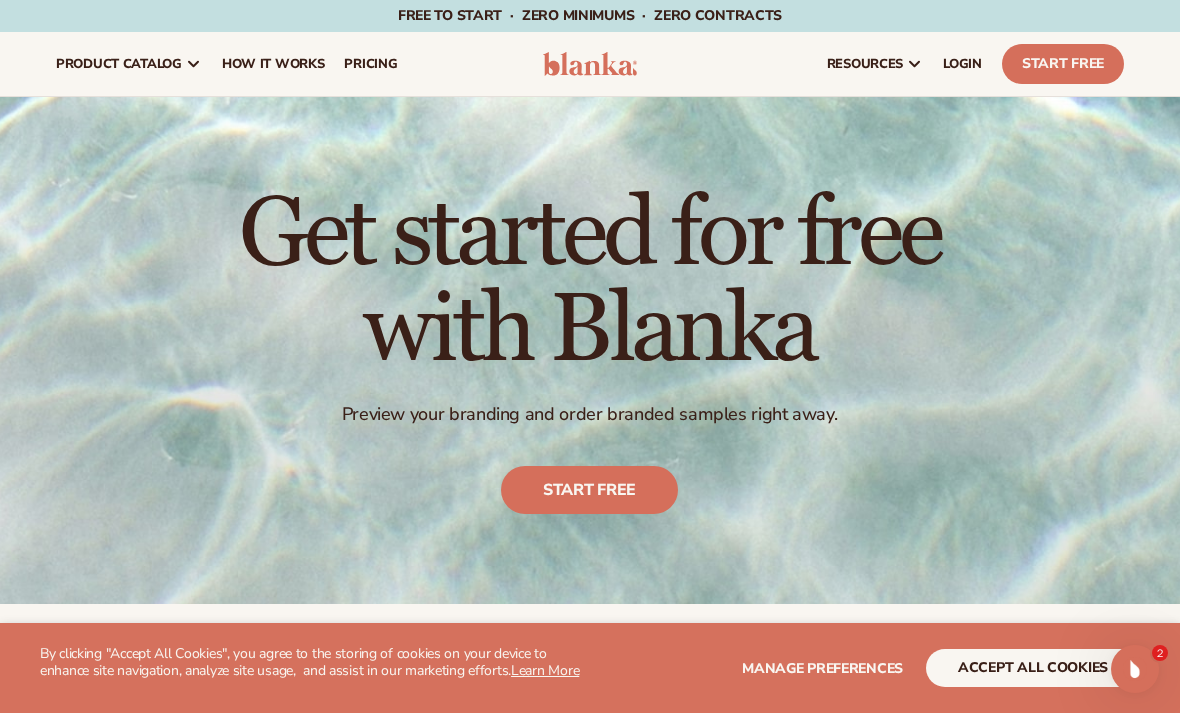 click on "pricing" at bounding box center [370, 64] 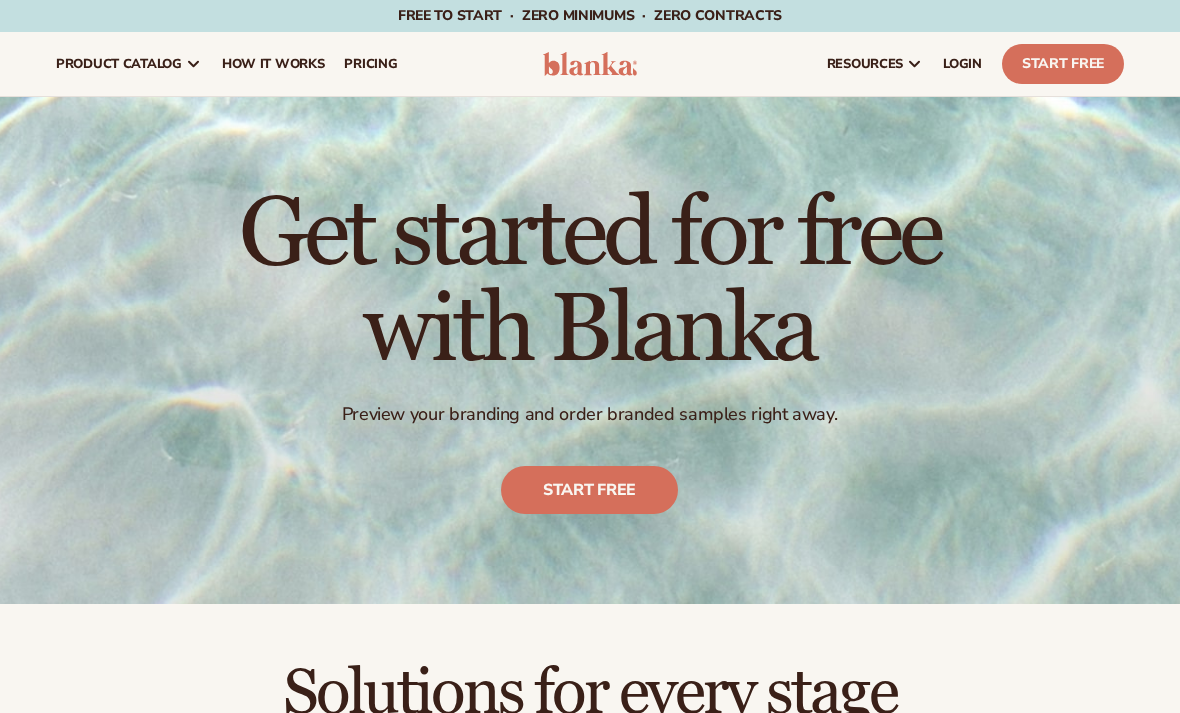 scroll, scrollTop: 0, scrollLeft: 0, axis: both 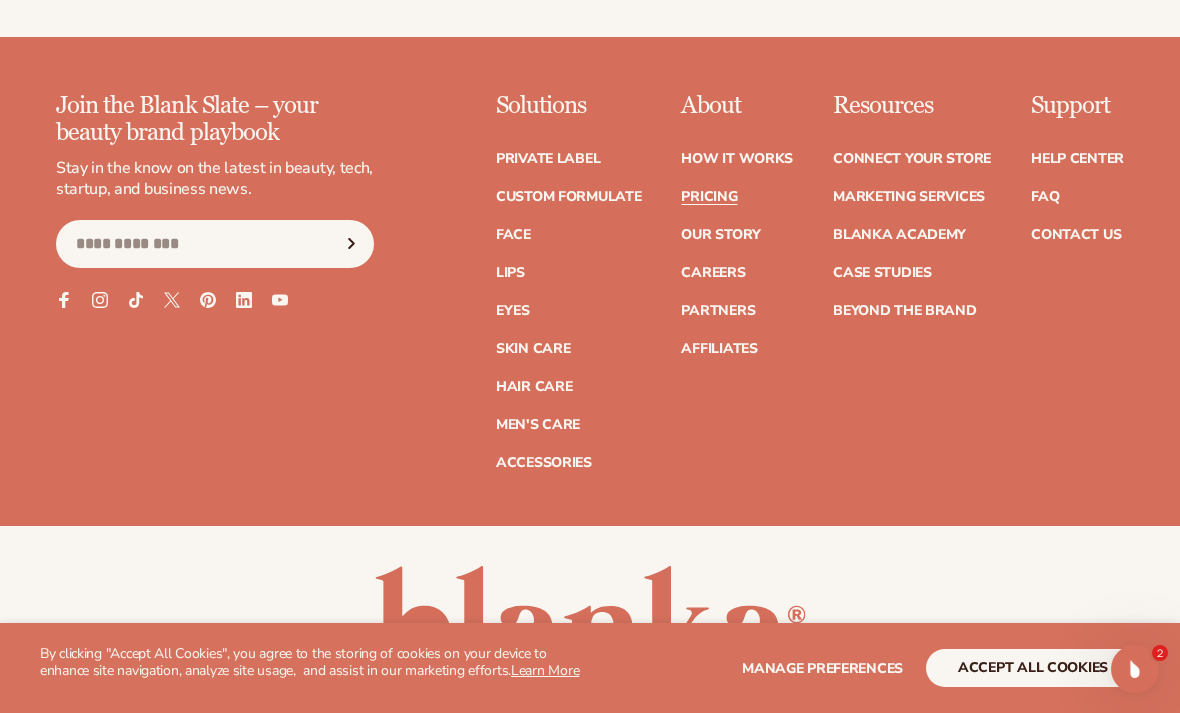 click on "Private label
Custom formulate
Face
Lips
Eyes
Skin Care" at bounding box center [569, 301] 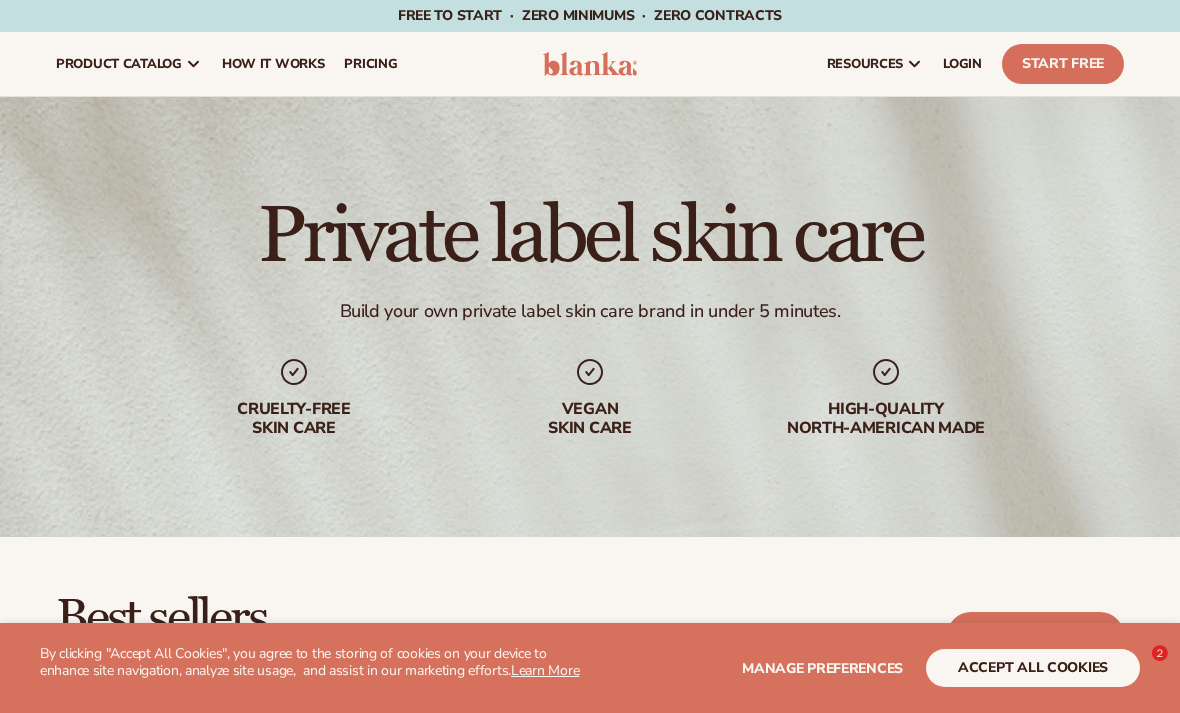 scroll, scrollTop: 8, scrollLeft: 0, axis: vertical 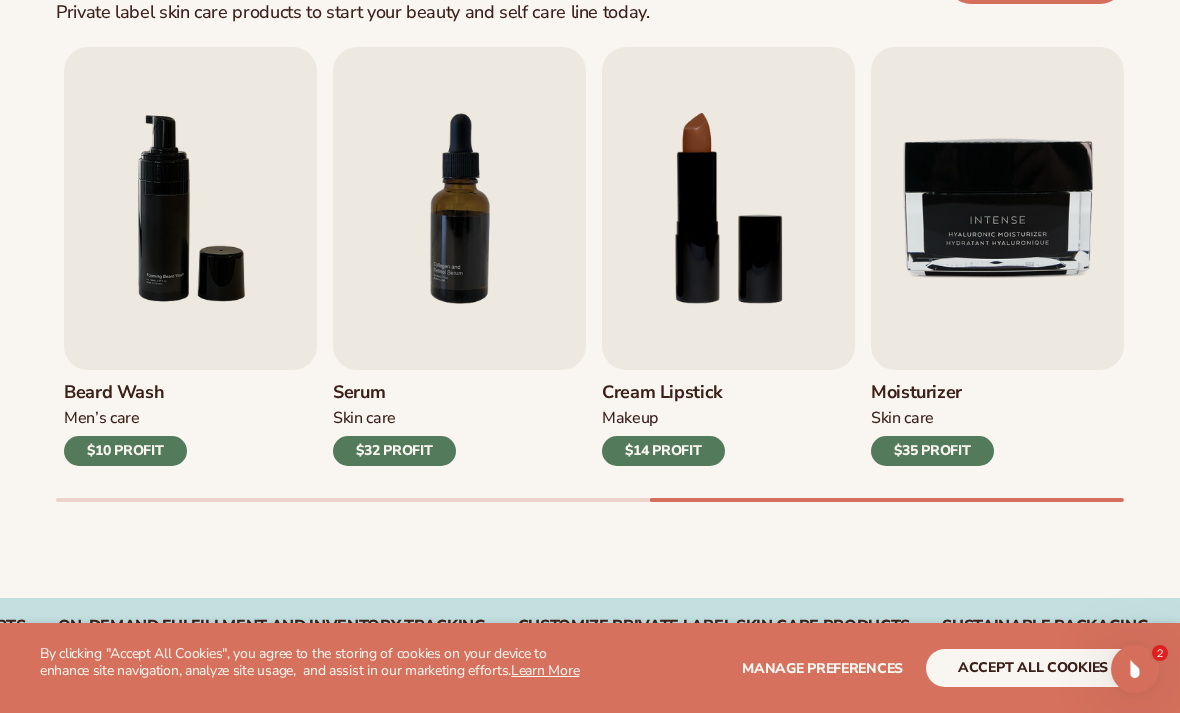 click at bounding box center [728, 208] 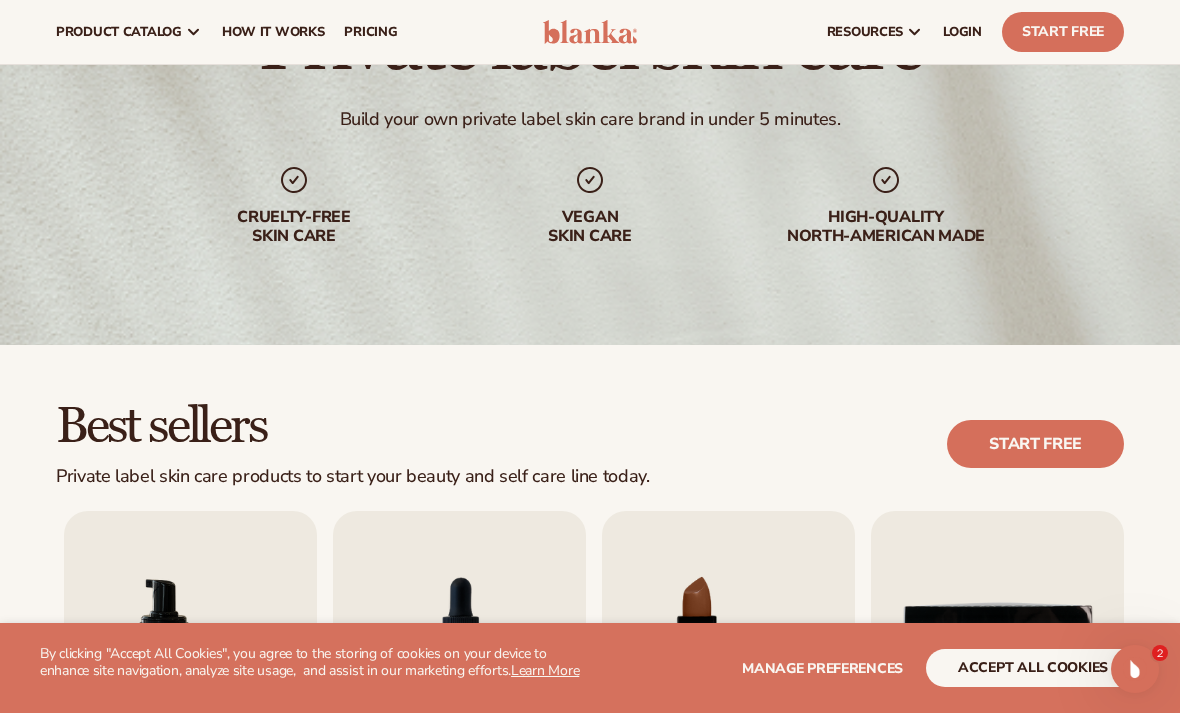 scroll, scrollTop: 0, scrollLeft: 0, axis: both 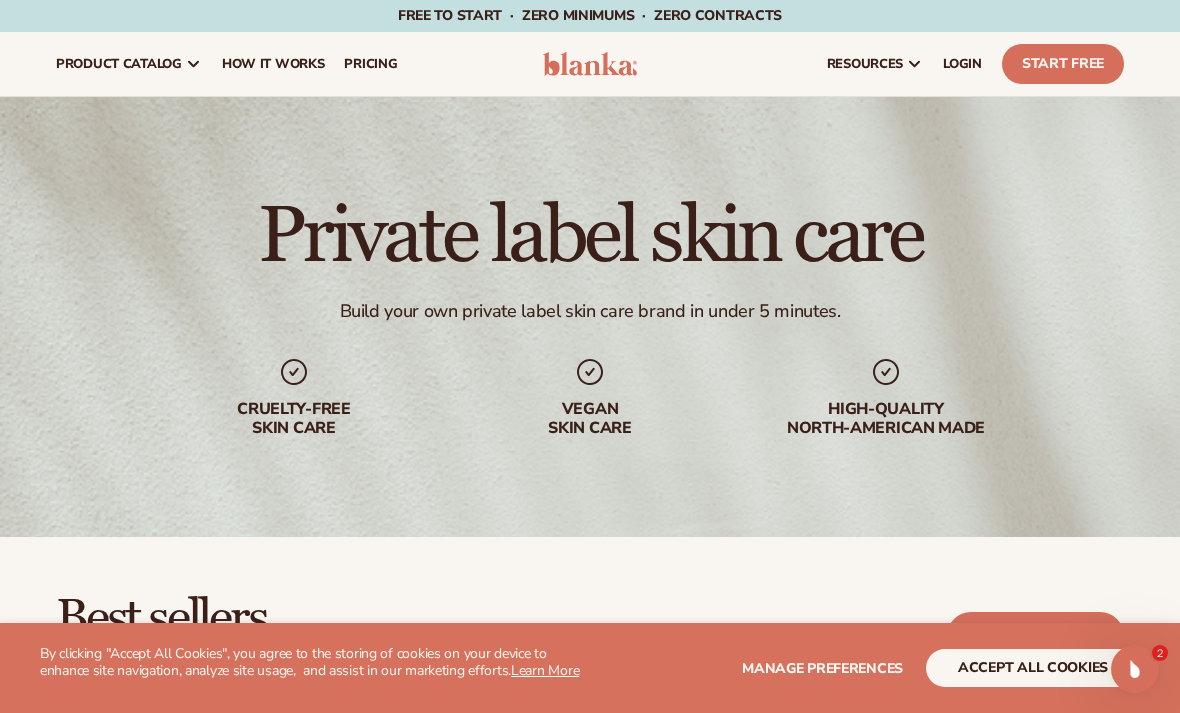 click on "pricing" at bounding box center (370, 64) 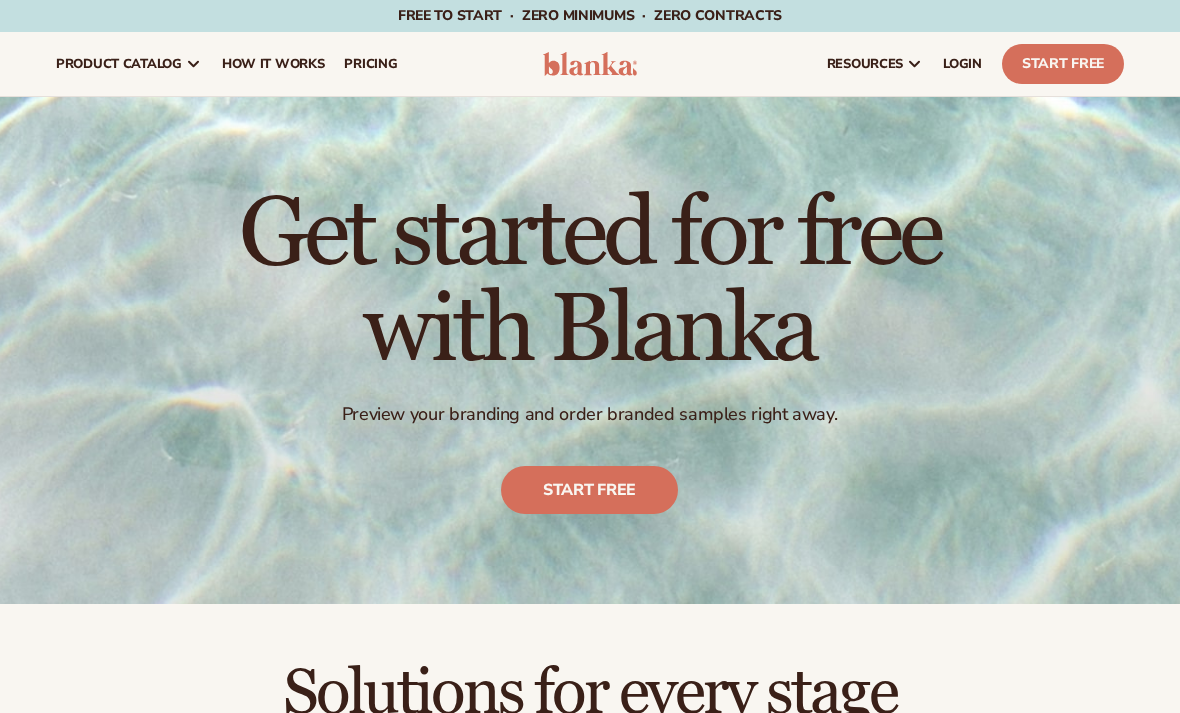 scroll, scrollTop: 0, scrollLeft: 0, axis: both 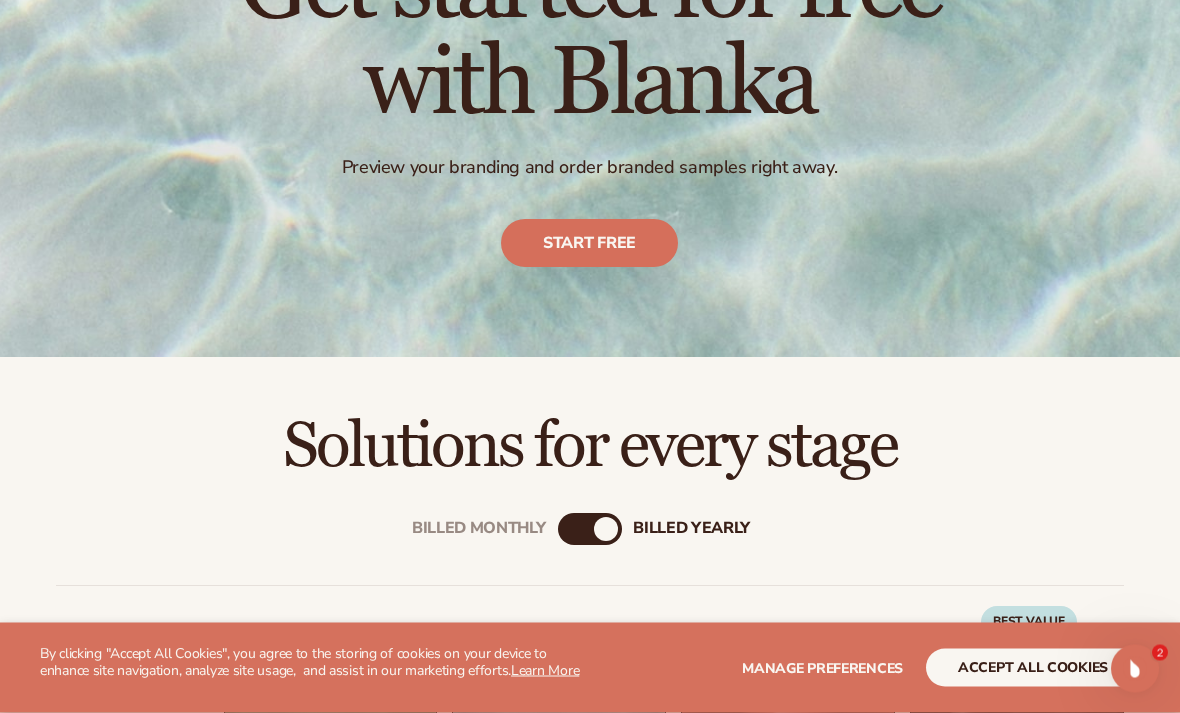 click on "Start free" at bounding box center (590, 244) 